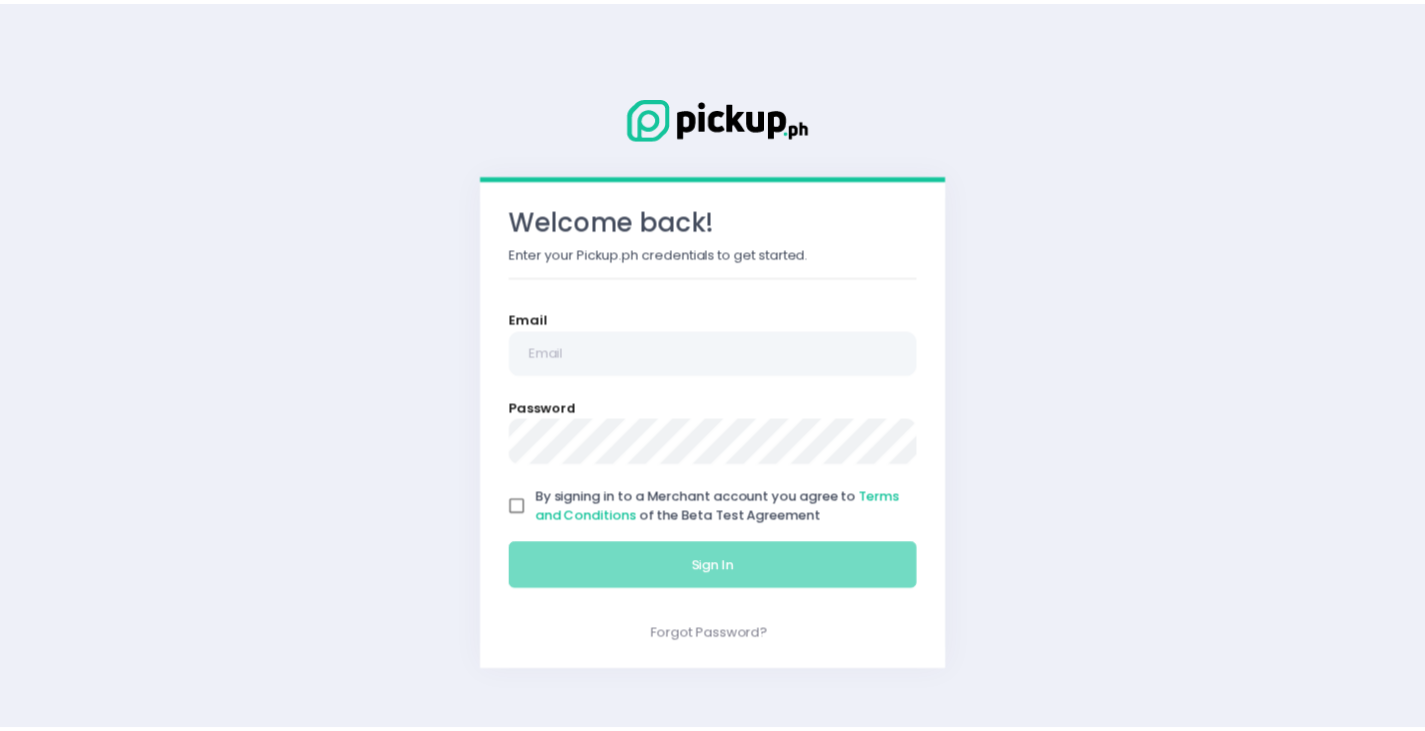 scroll, scrollTop: 0, scrollLeft: 0, axis: both 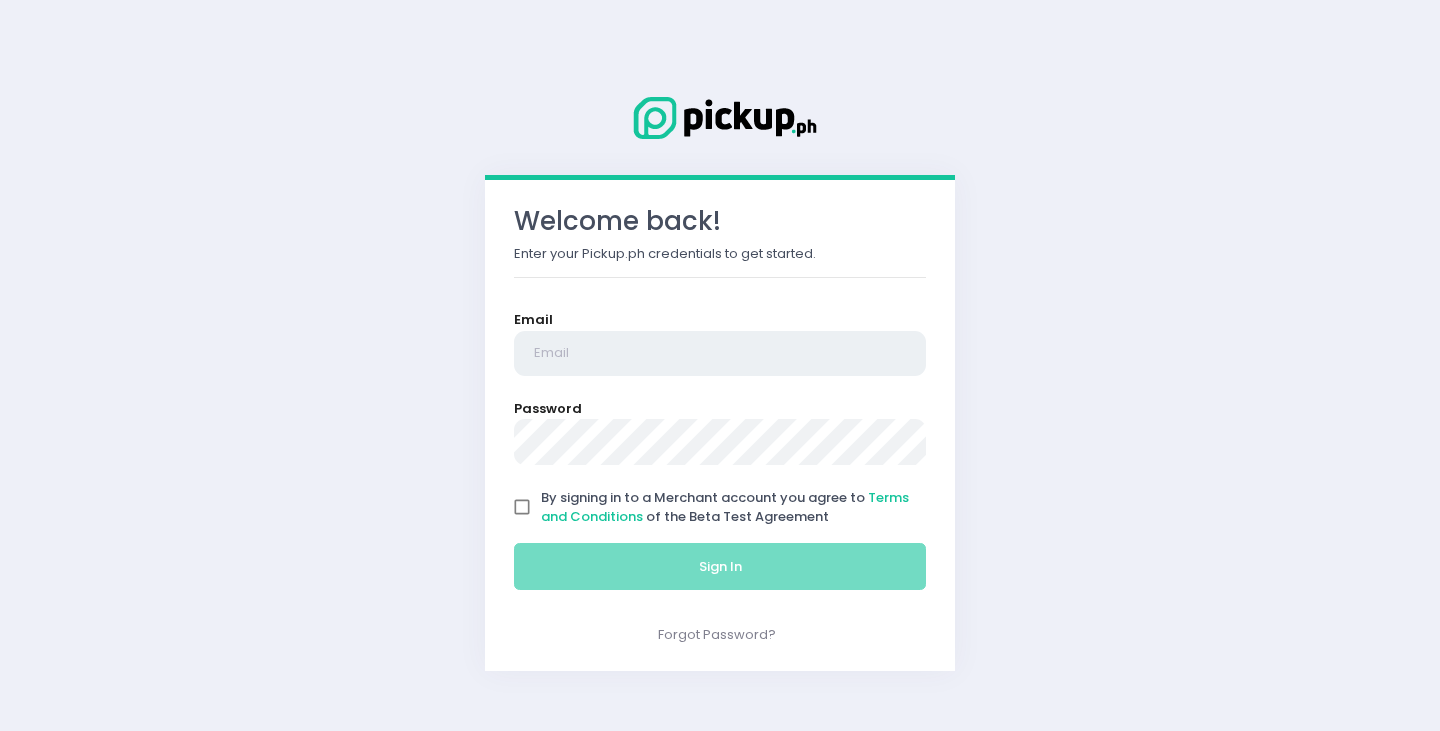 type on "[EMAIL]" 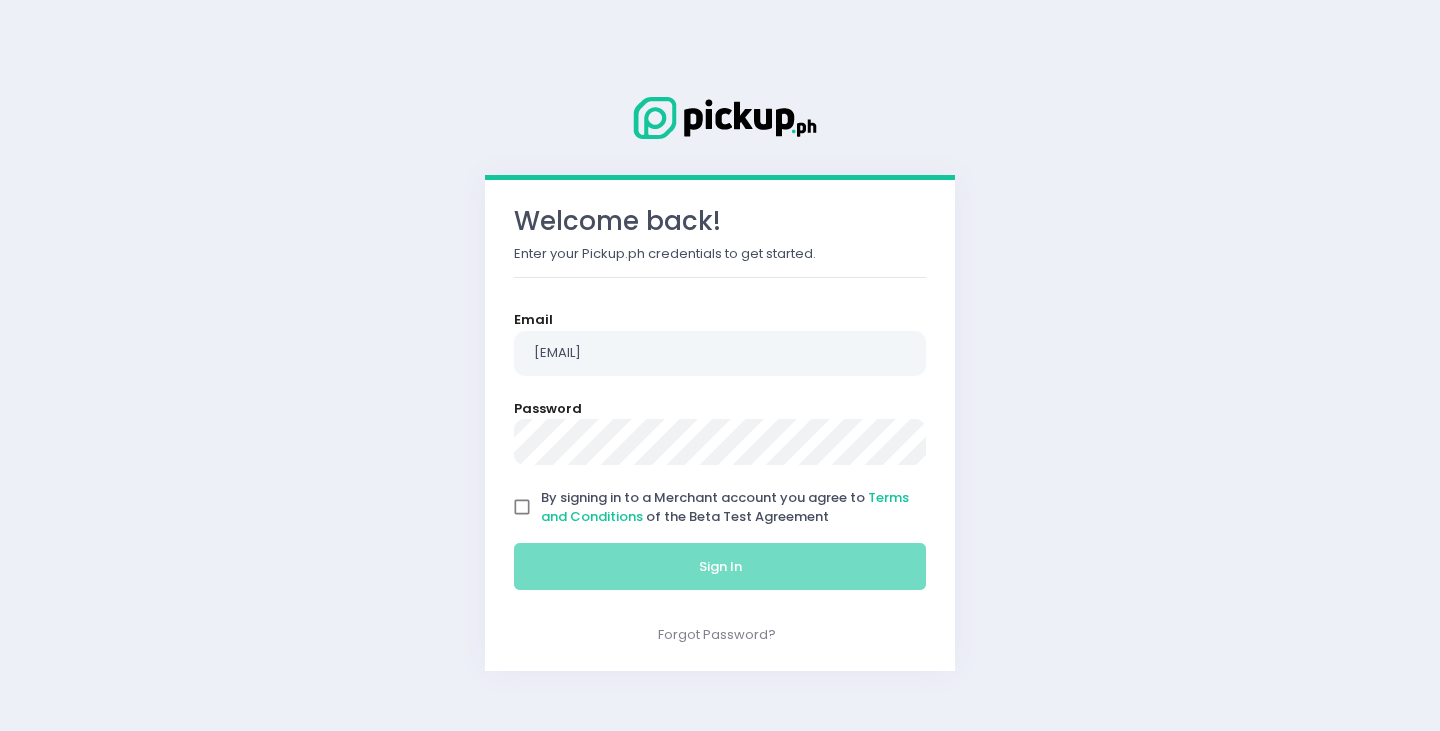 click on "By signing in to a Merchant account you agree to   Terms and Conditions   of the Beta Test Agreement" at bounding box center [522, 507] 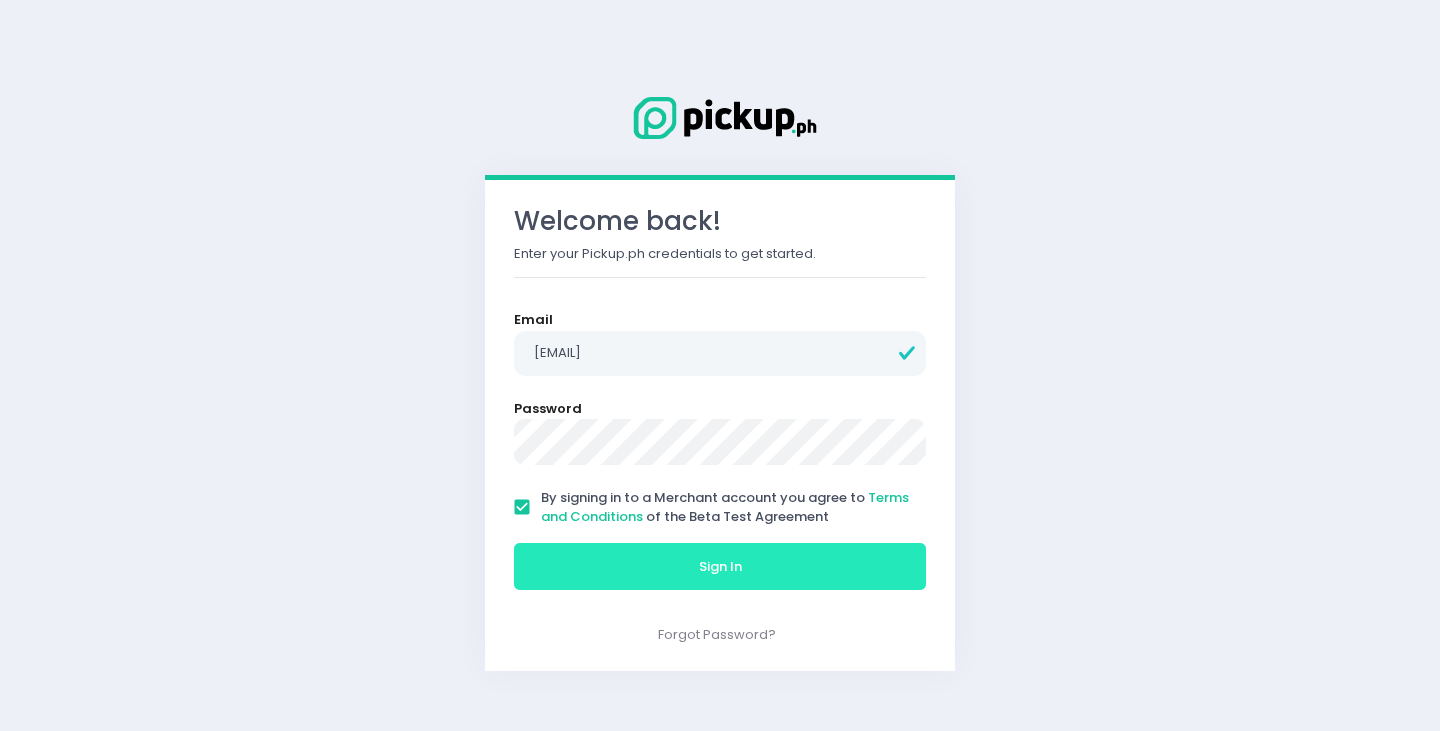 click on "Sign In" at bounding box center (720, 567) 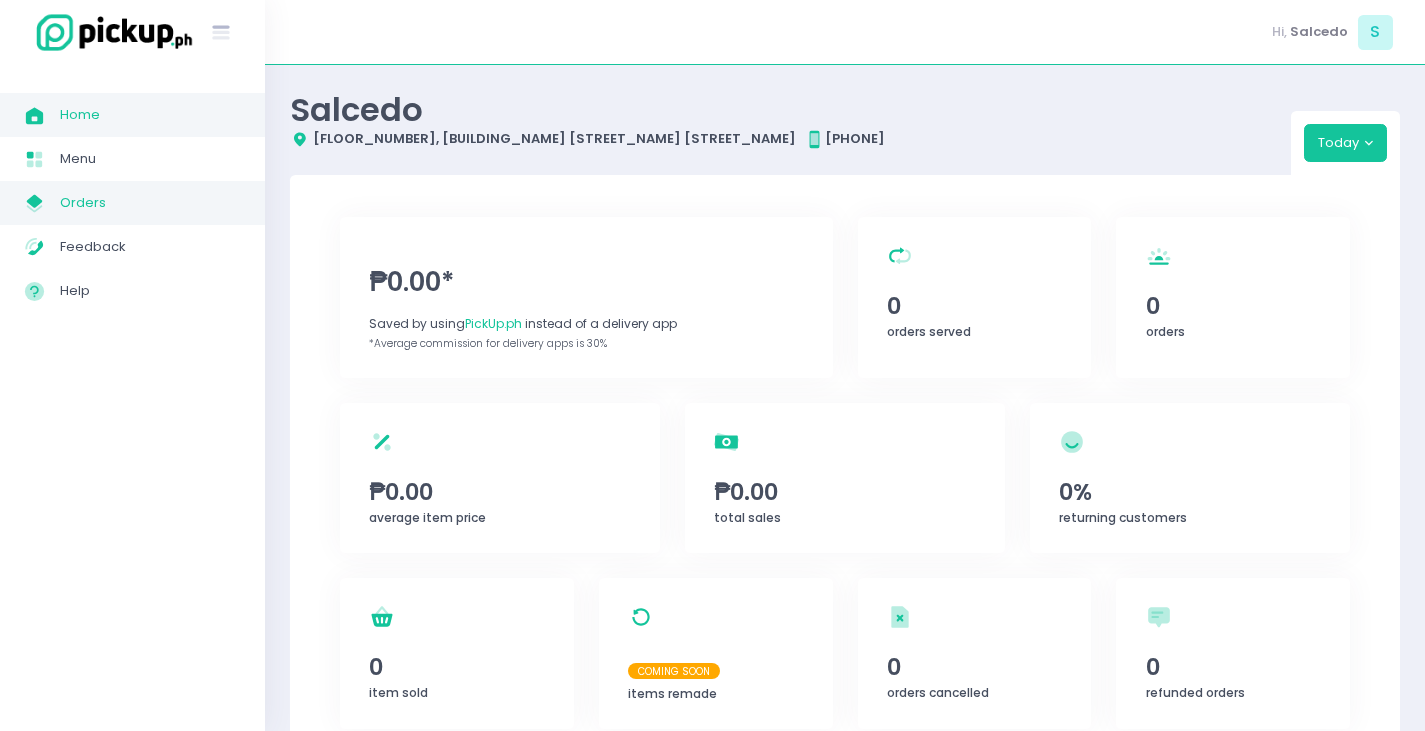 click on "Orders" at bounding box center [150, 203] 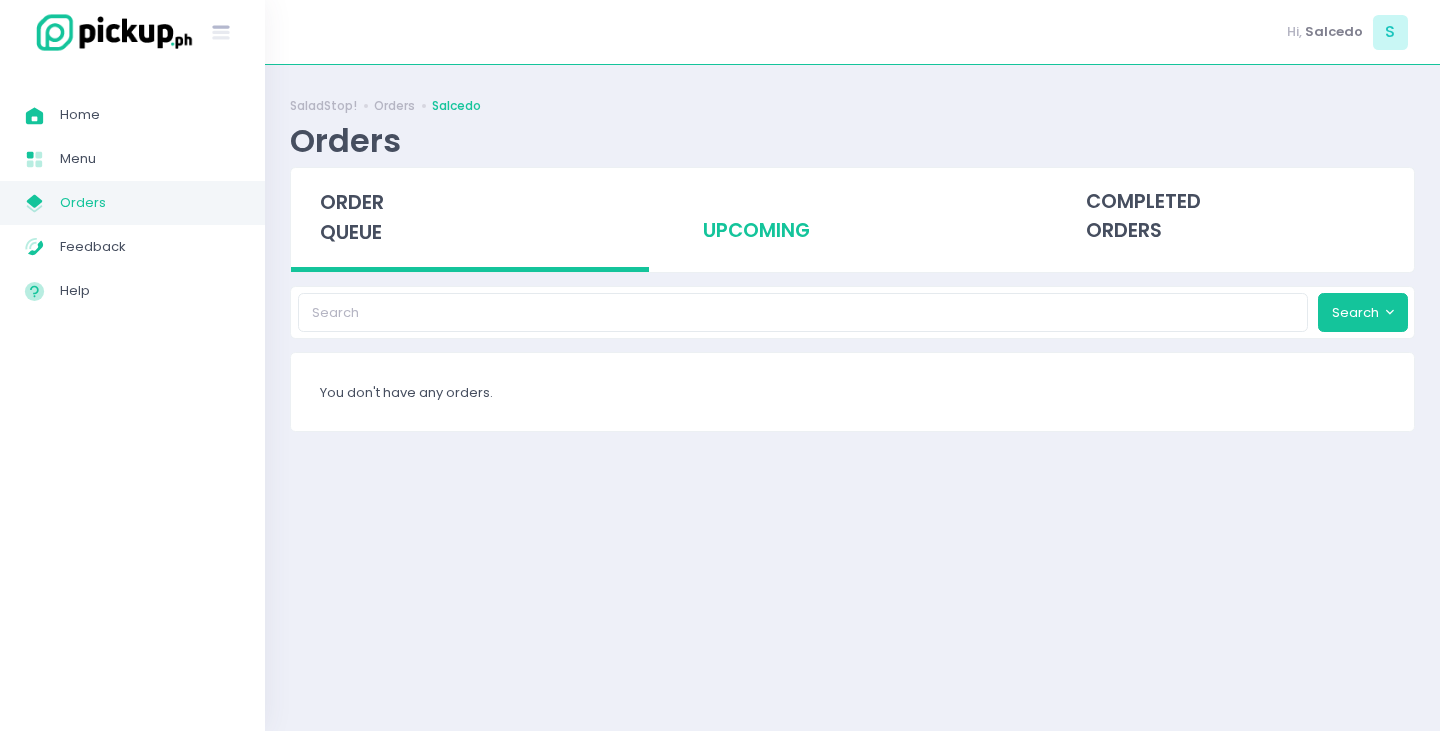 click on "upcoming" at bounding box center [853, 217] 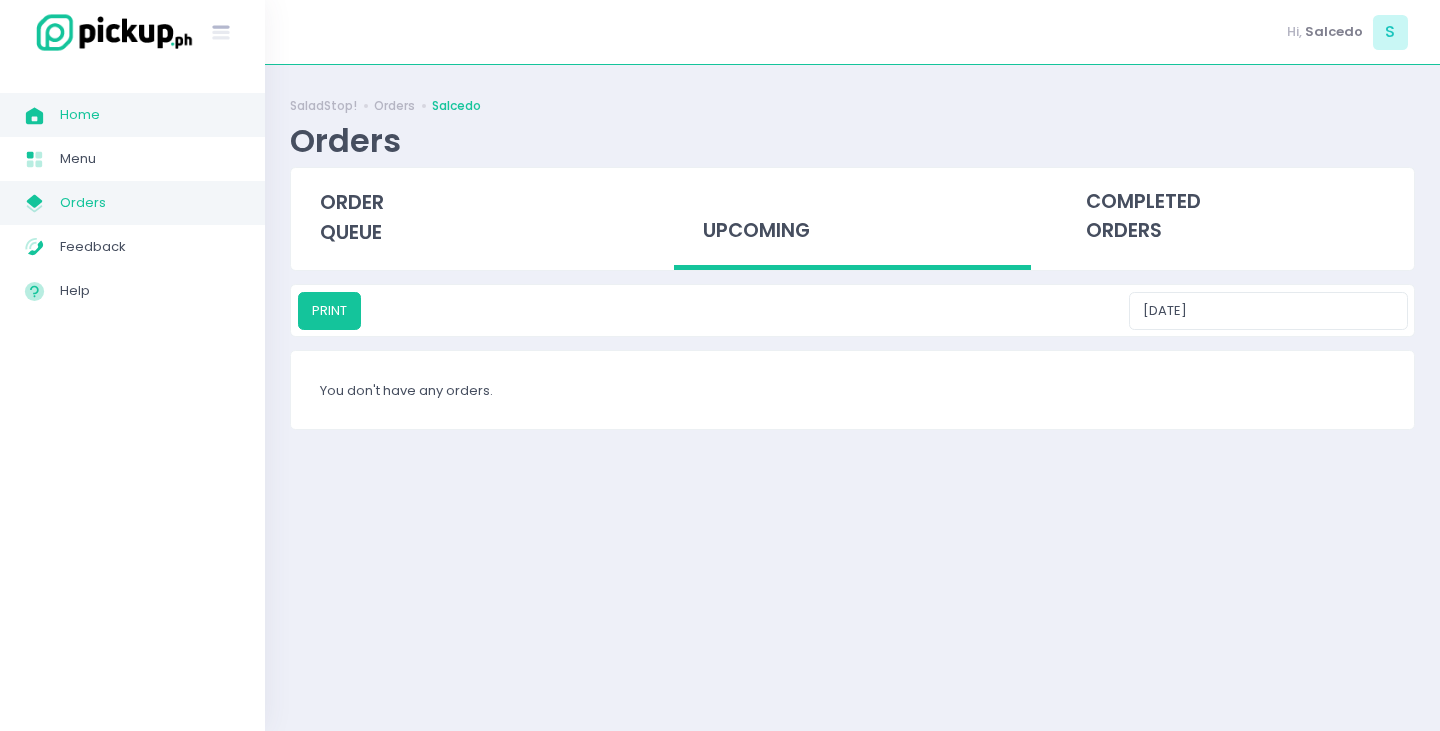 click on "Home" at bounding box center (150, 115) 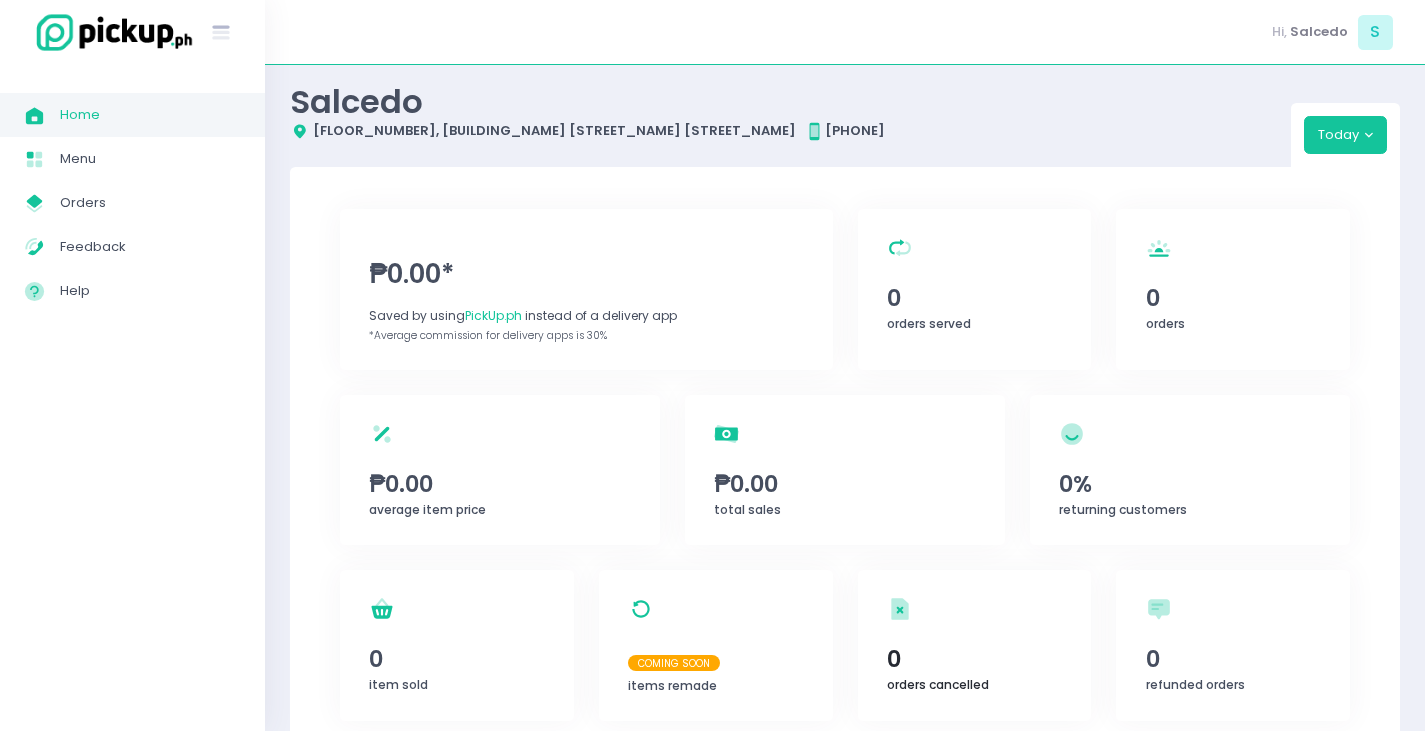 scroll, scrollTop: 0, scrollLeft: 0, axis: both 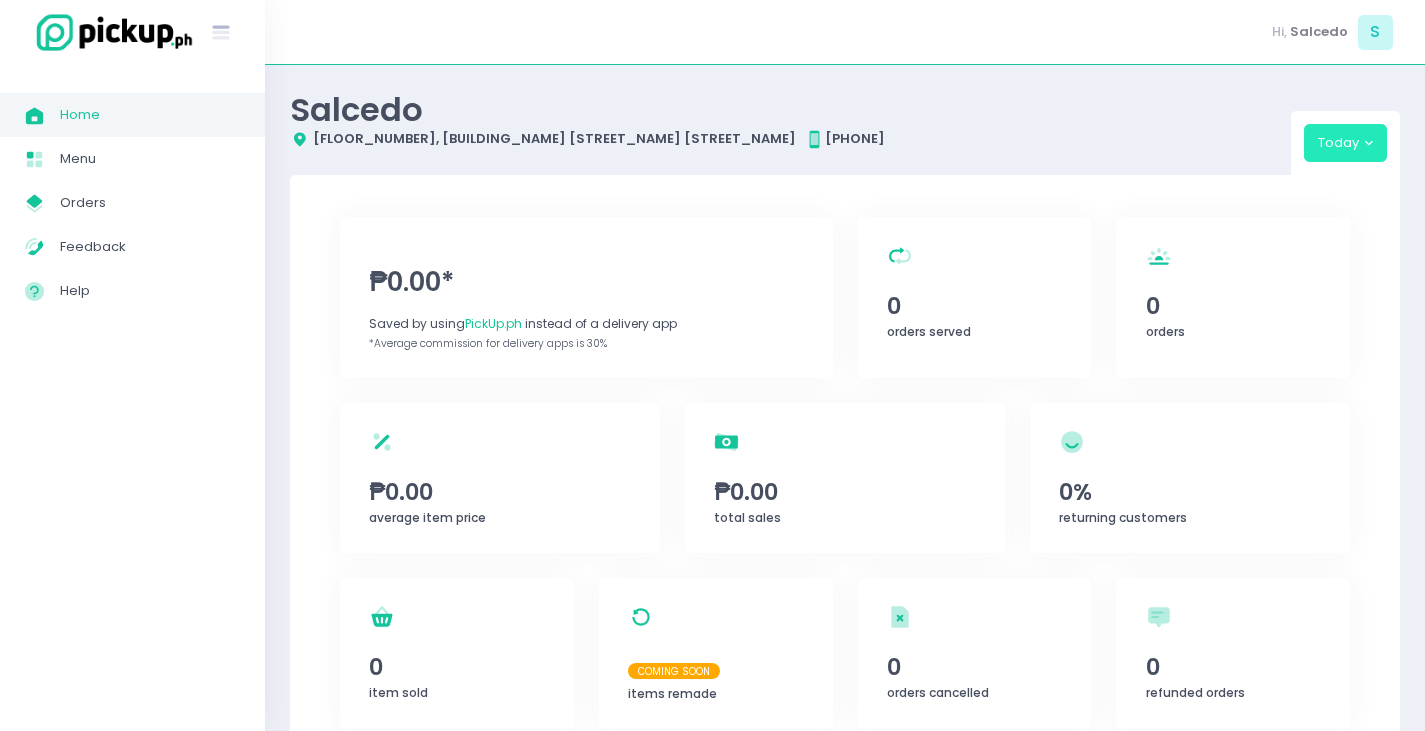 click on "Today" at bounding box center (1346, 143) 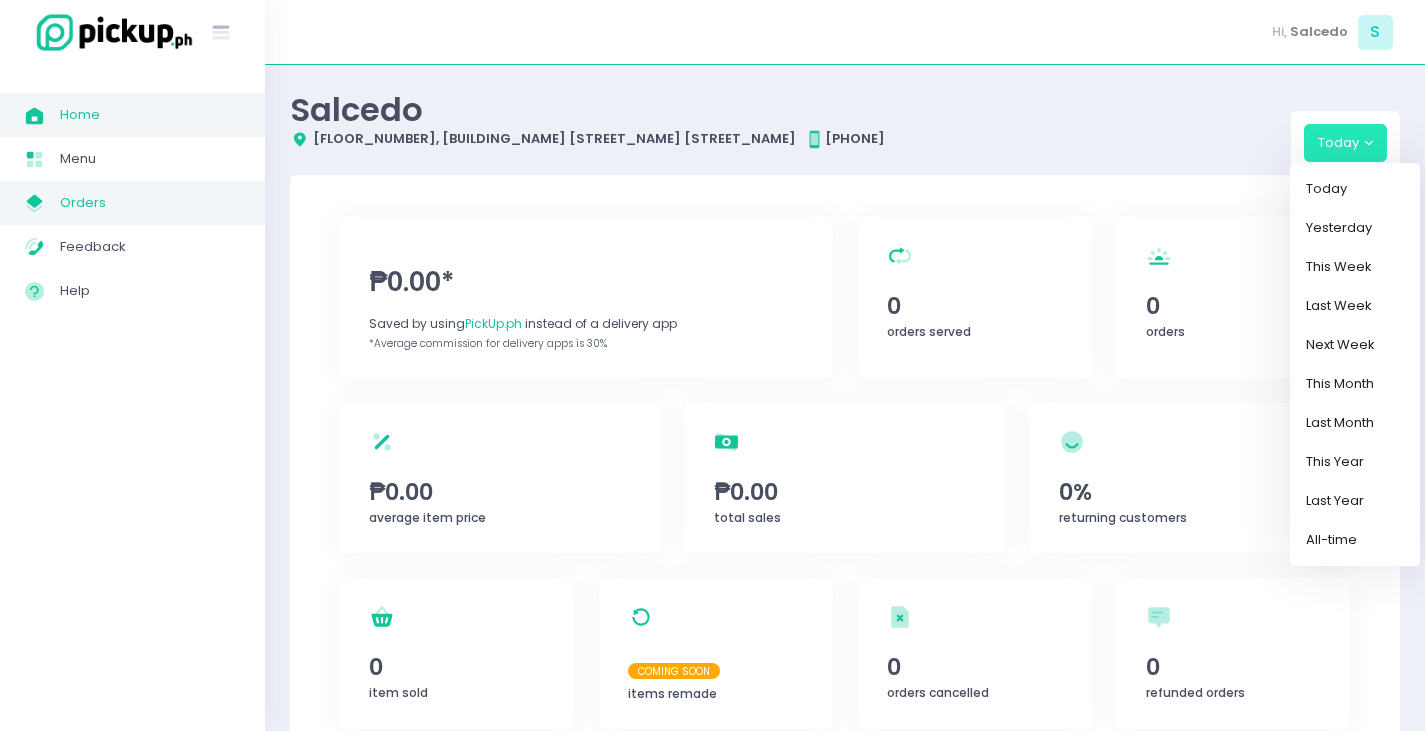 drag, startPoint x: 82, startPoint y: 196, endPoint x: 116, endPoint y: 196, distance: 34 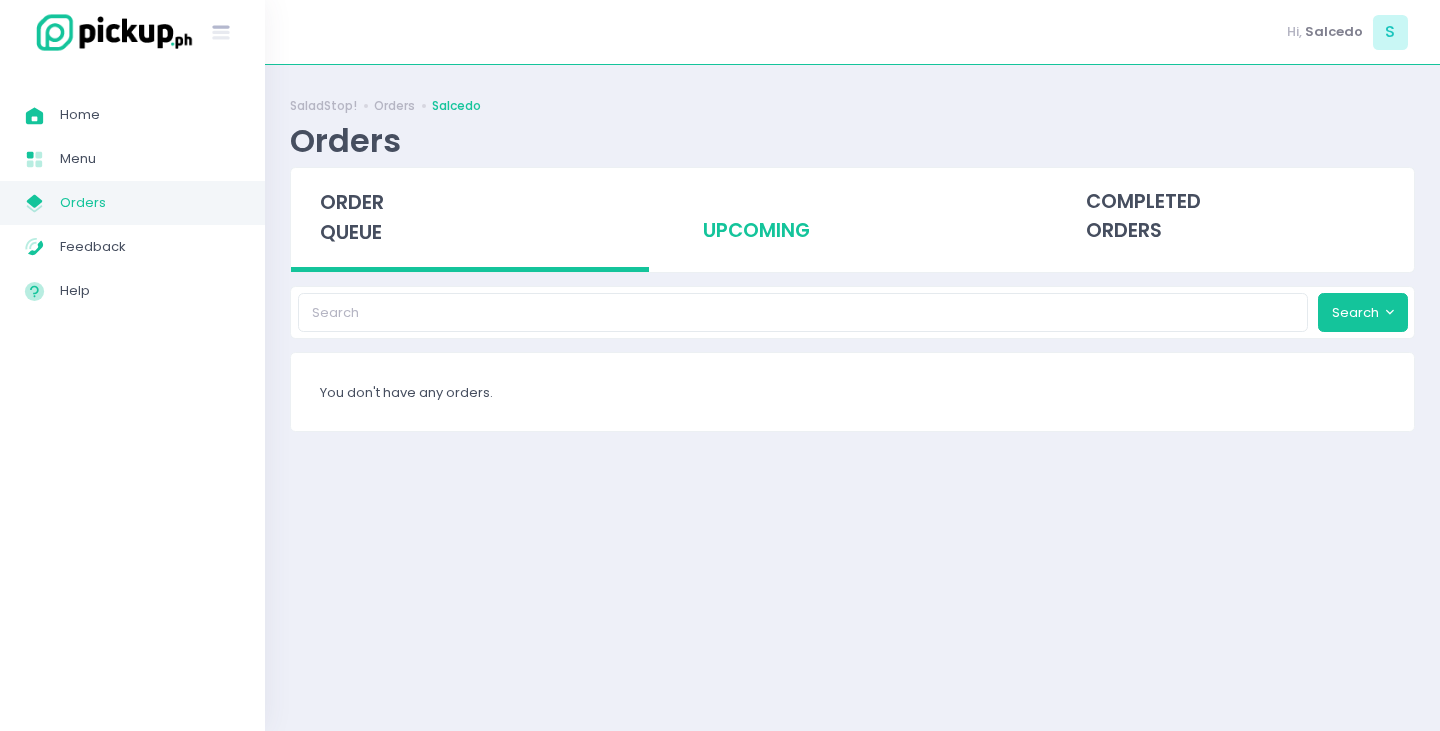 click on "upcoming" at bounding box center [853, 217] 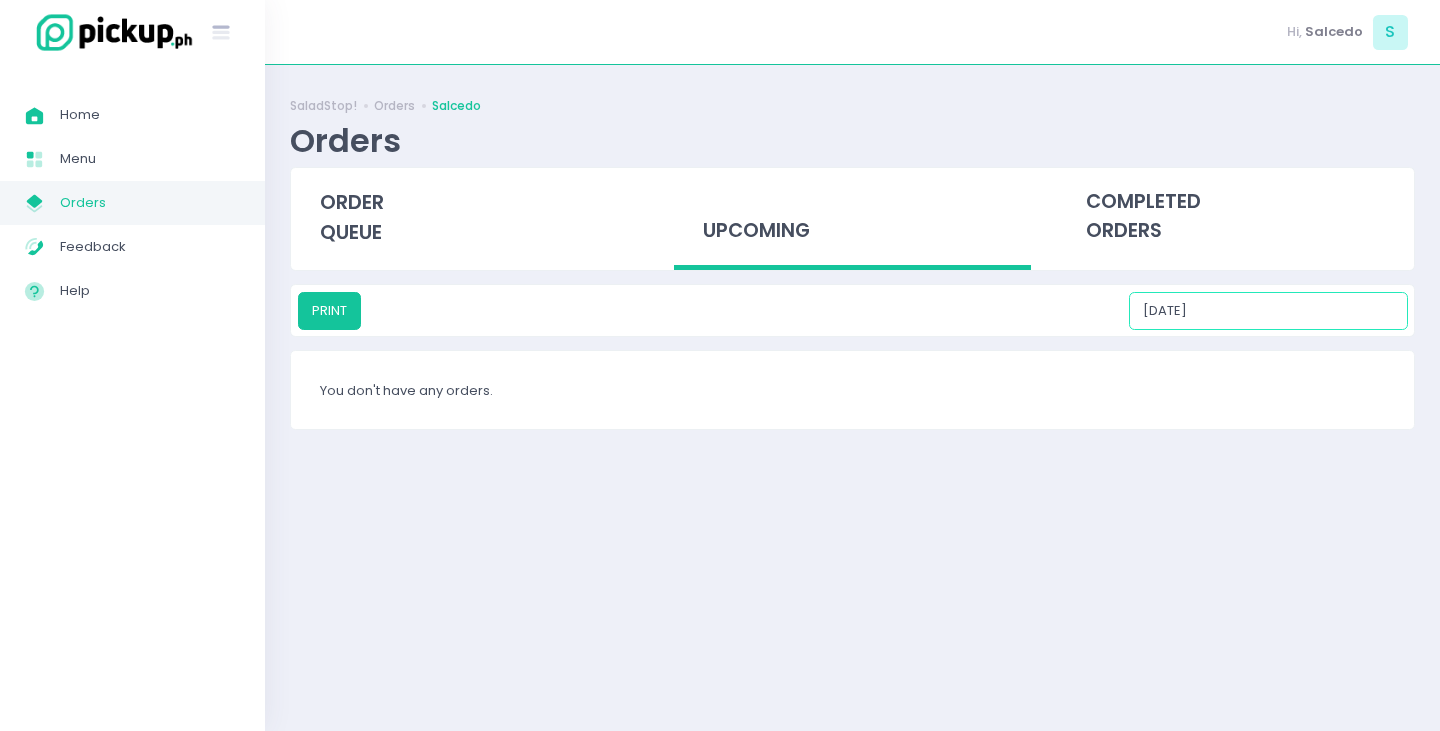 click on "[DATE]" at bounding box center [1268, 311] 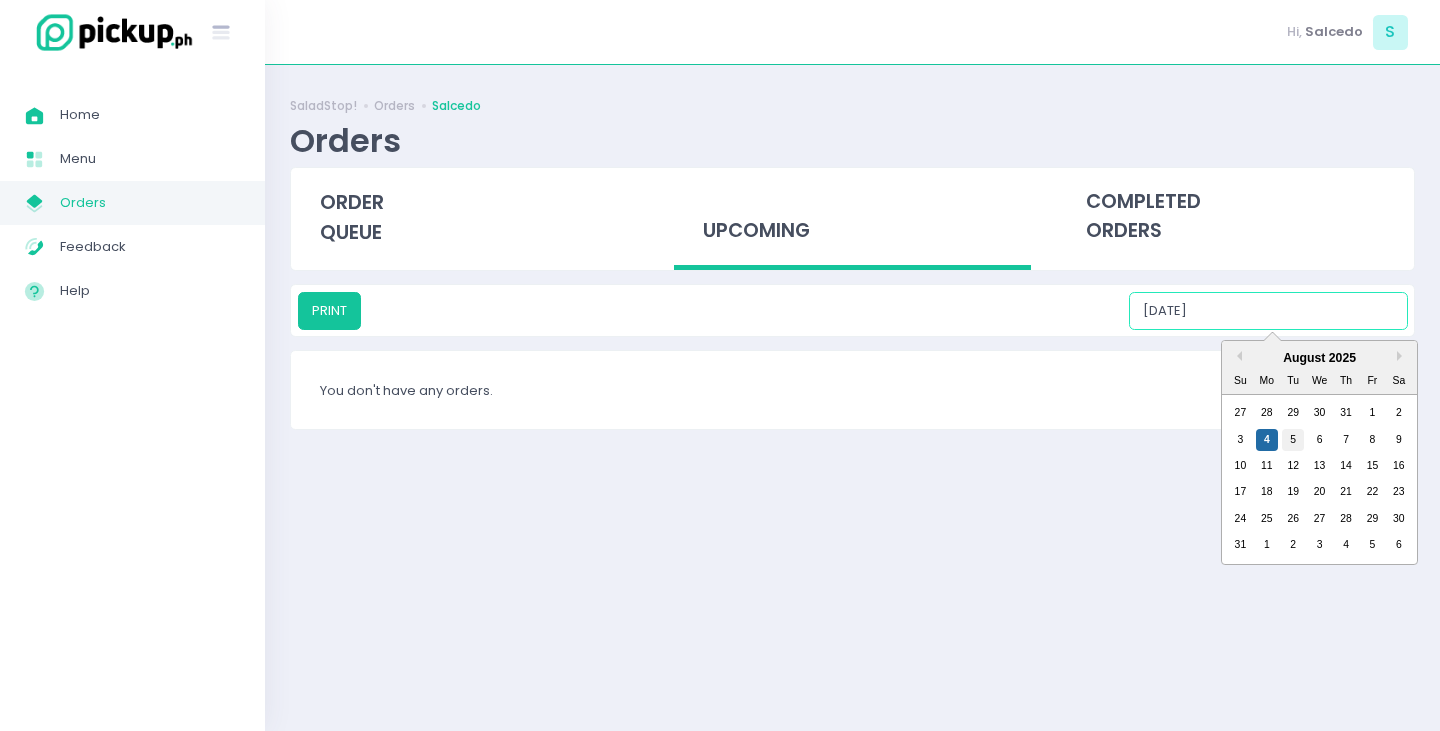 click on "5" at bounding box center (1293, 440) 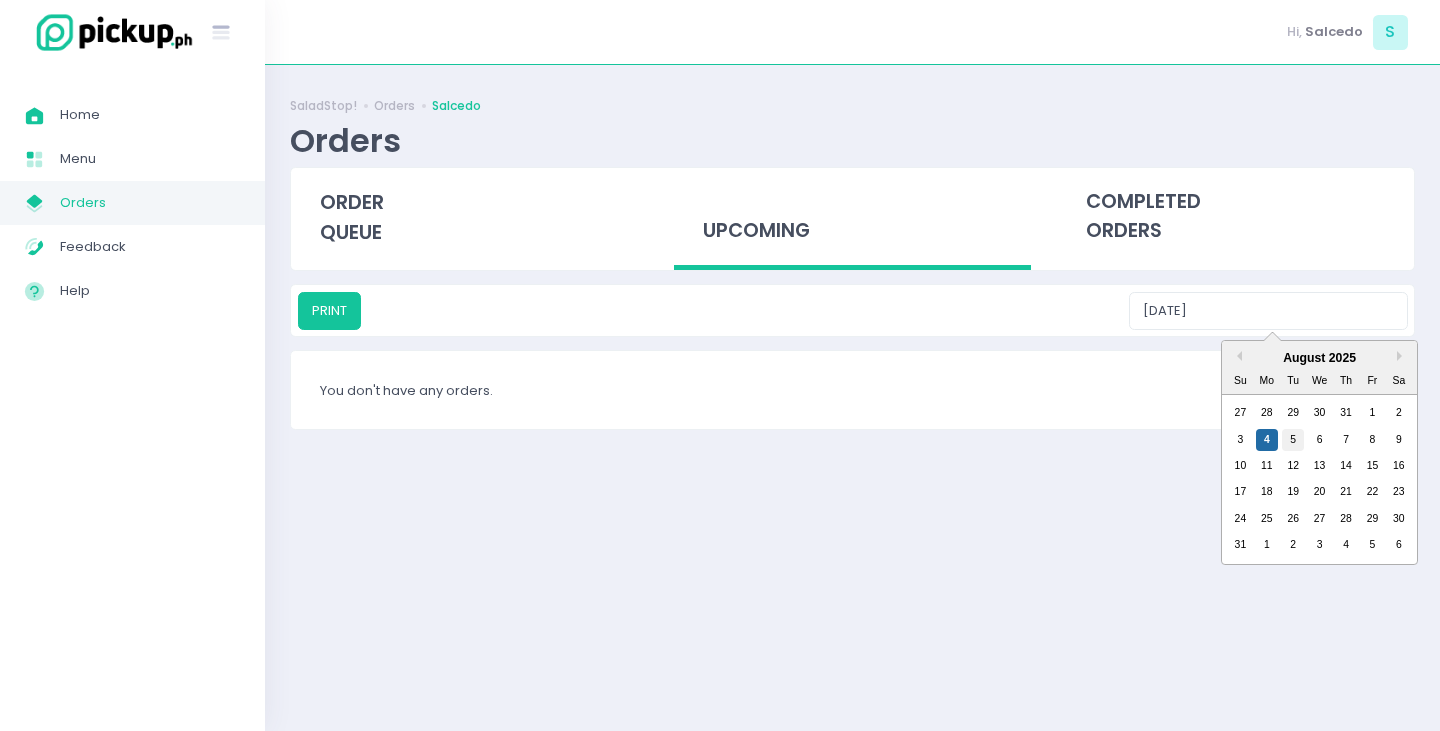 type on "[DATE]" 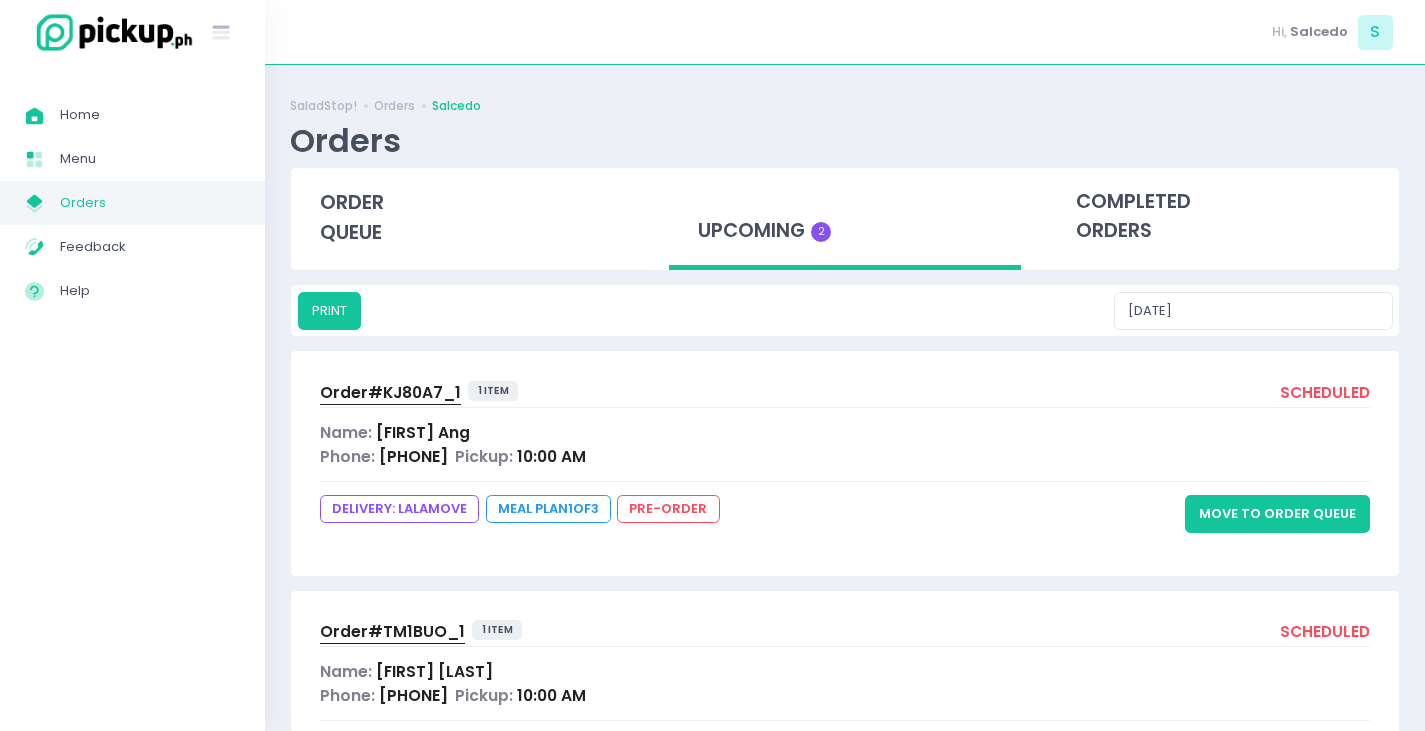 click on "scheduled" at bounding box center [1325, 394] 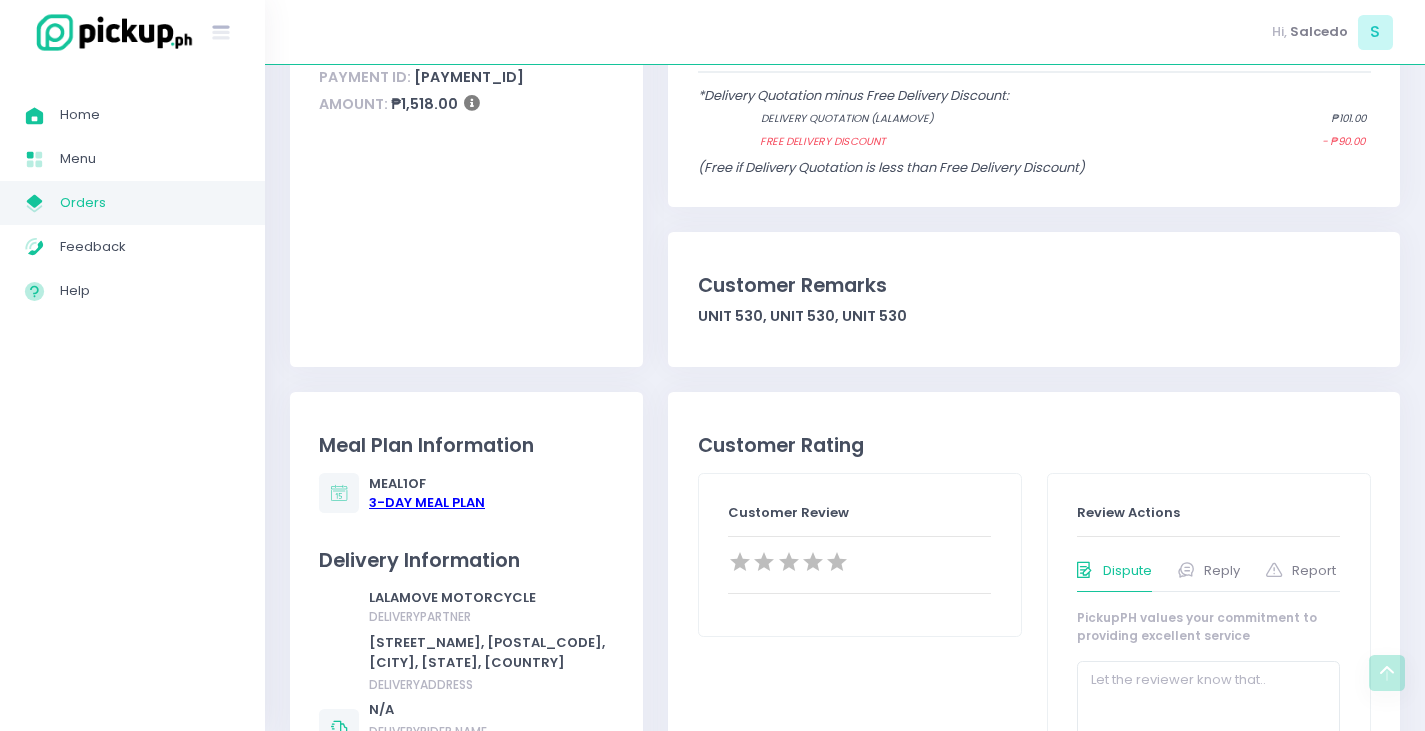 scroll, scrollTop: 300, scrollLeft: 0, axis: vertical 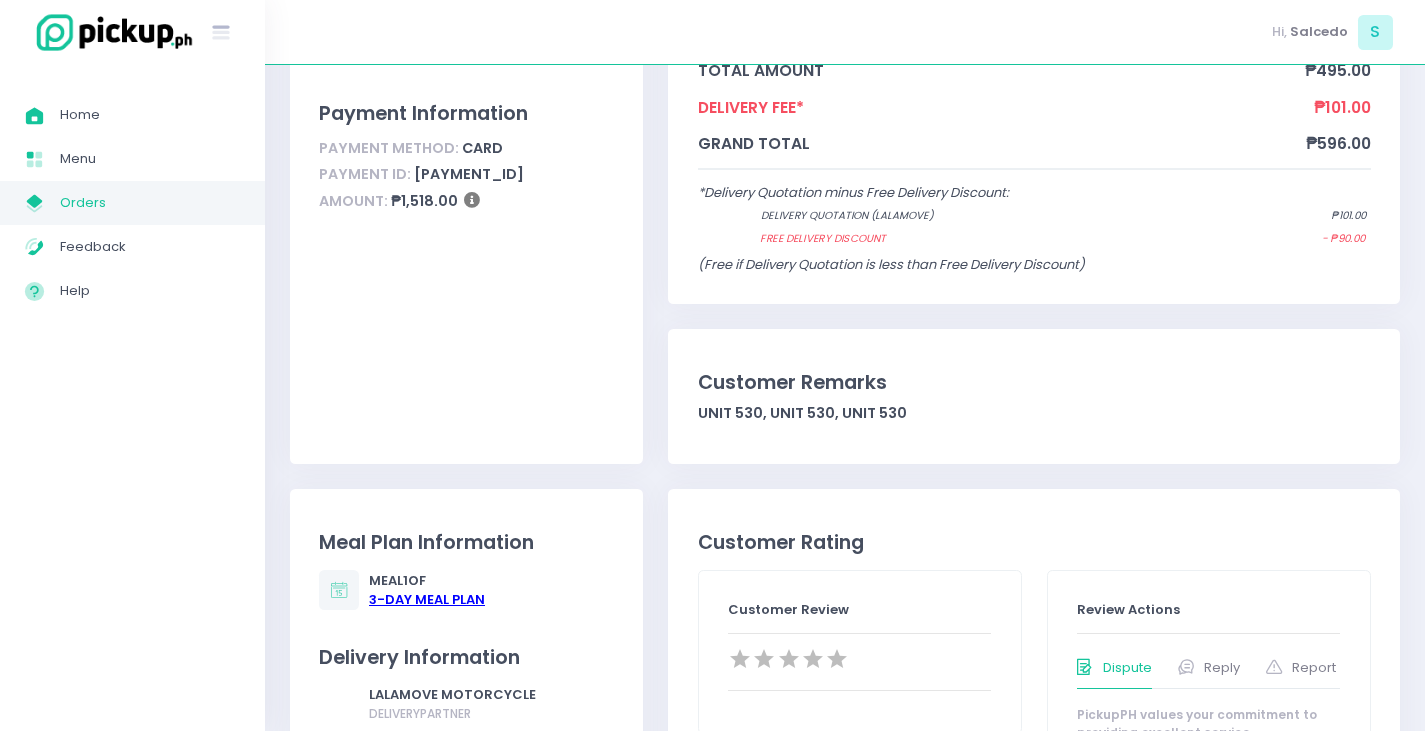 click on "Orders" at bounding box center [150, 203] 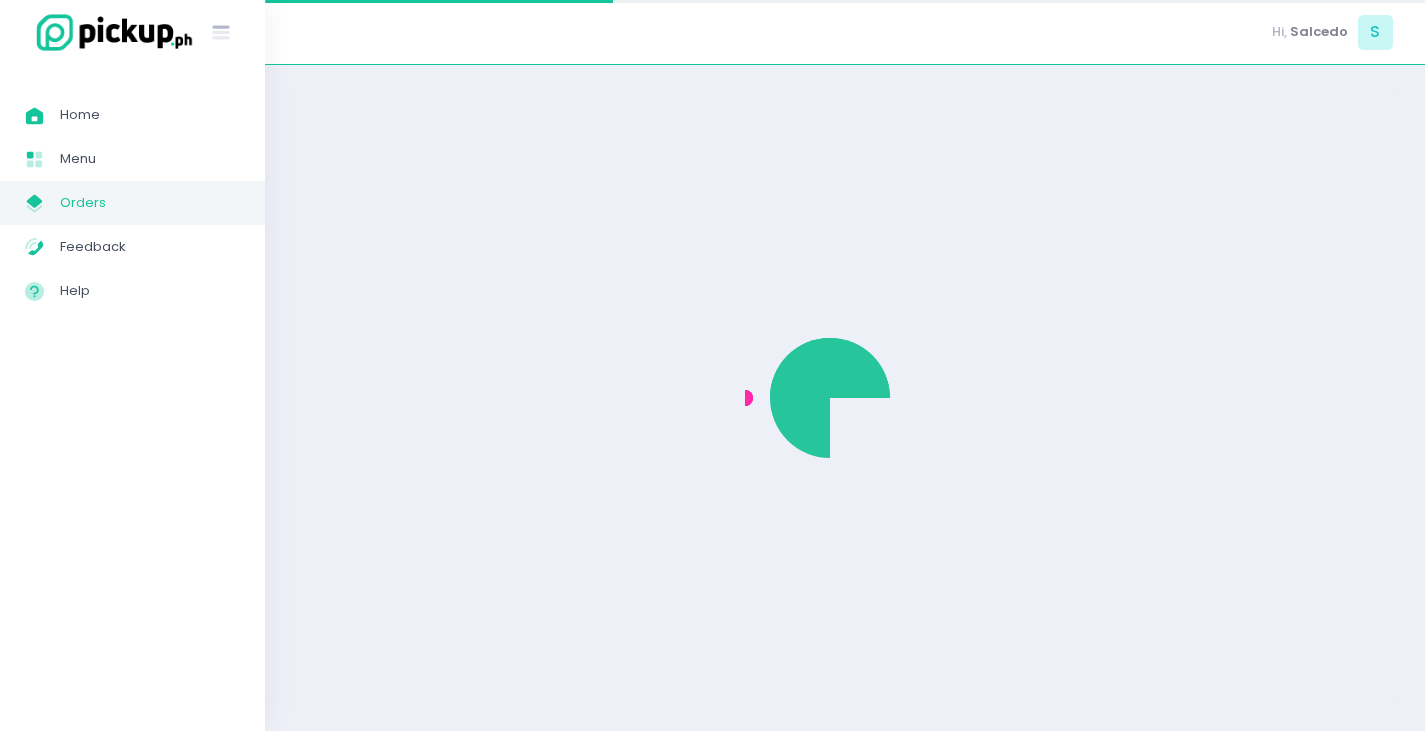 scroll, scrollTop: 0, scrollLeft: 0, axis: both 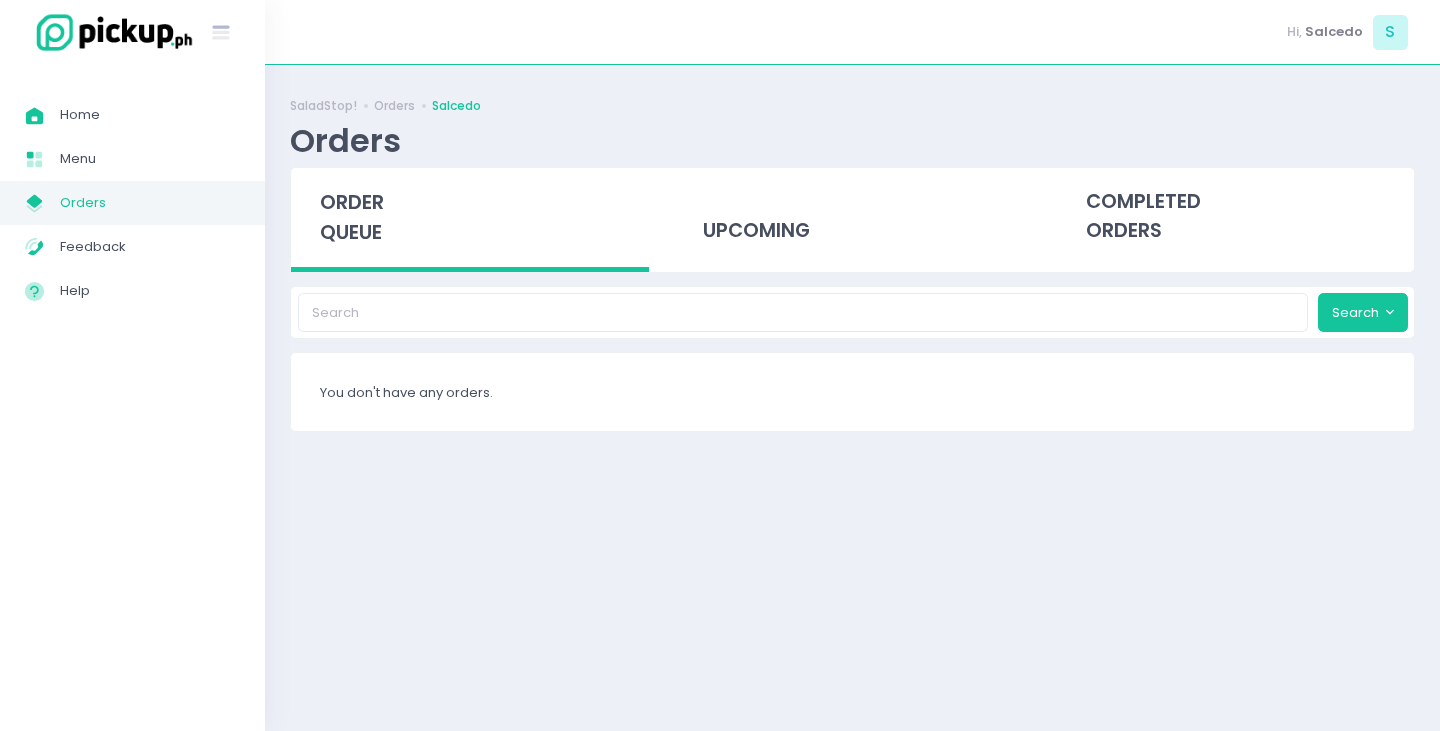 drag, startPoint x: 817, startPoint y: 227, endPoint x: 1267, endPoint y: 281, distance: 453.22842 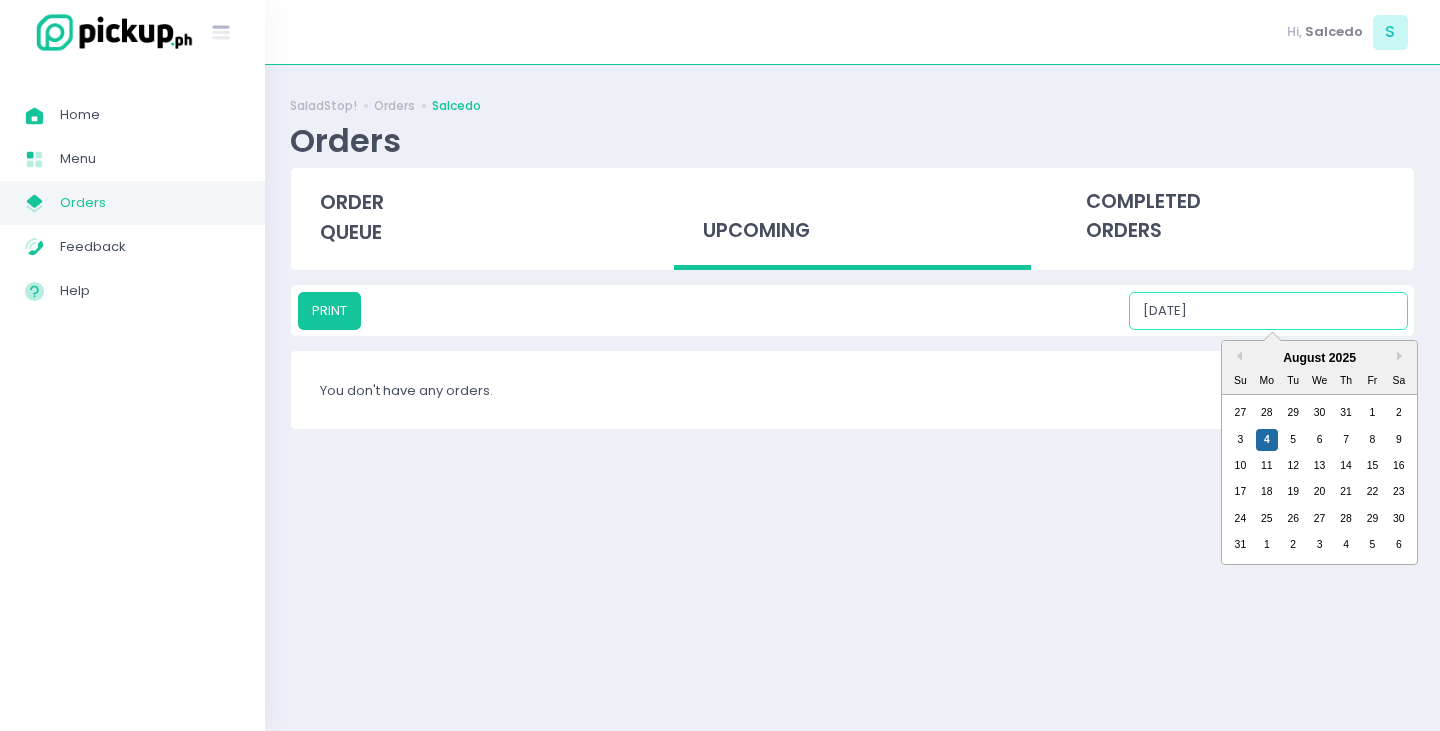click on "[DATE]" at bounding box center (1268, 311) 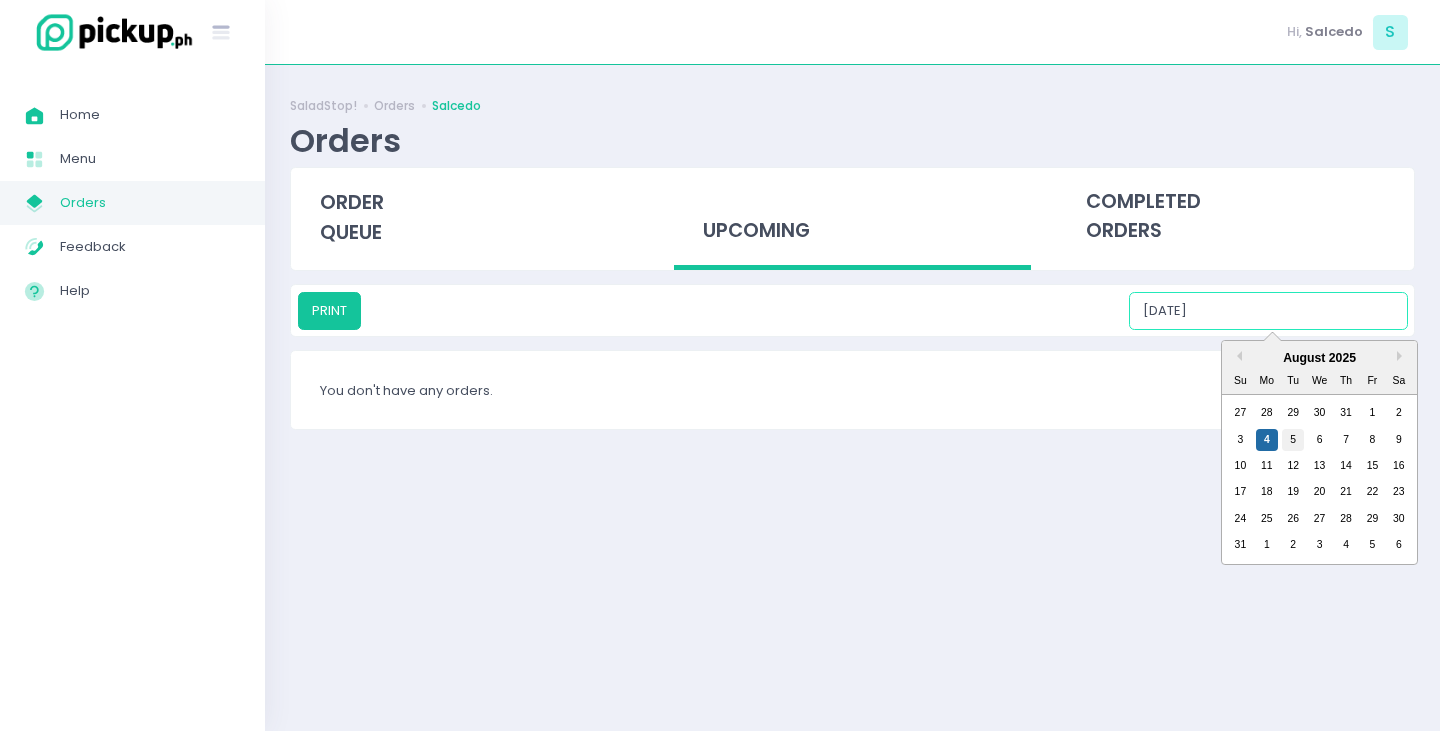 click on "5" at bounding box center (1293, 440) 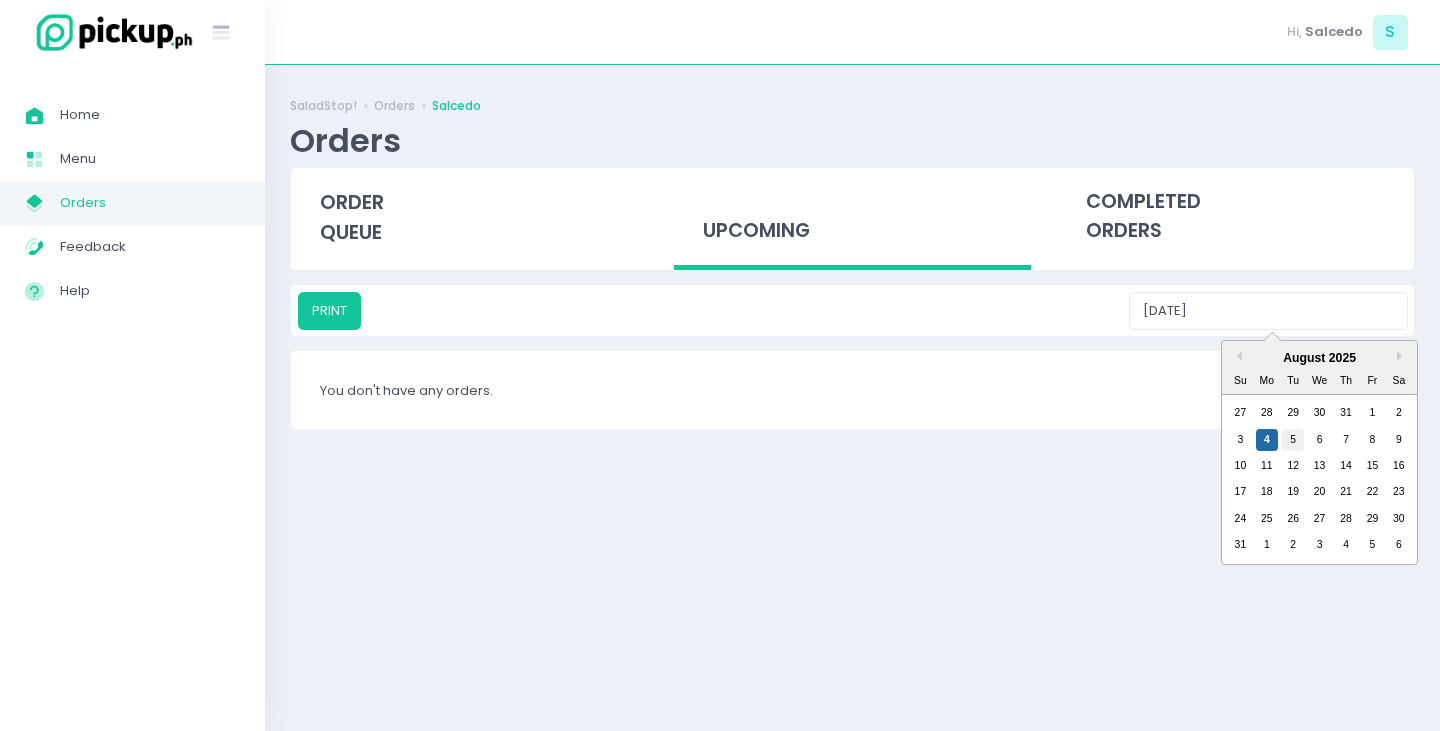 type on "[DATE]" 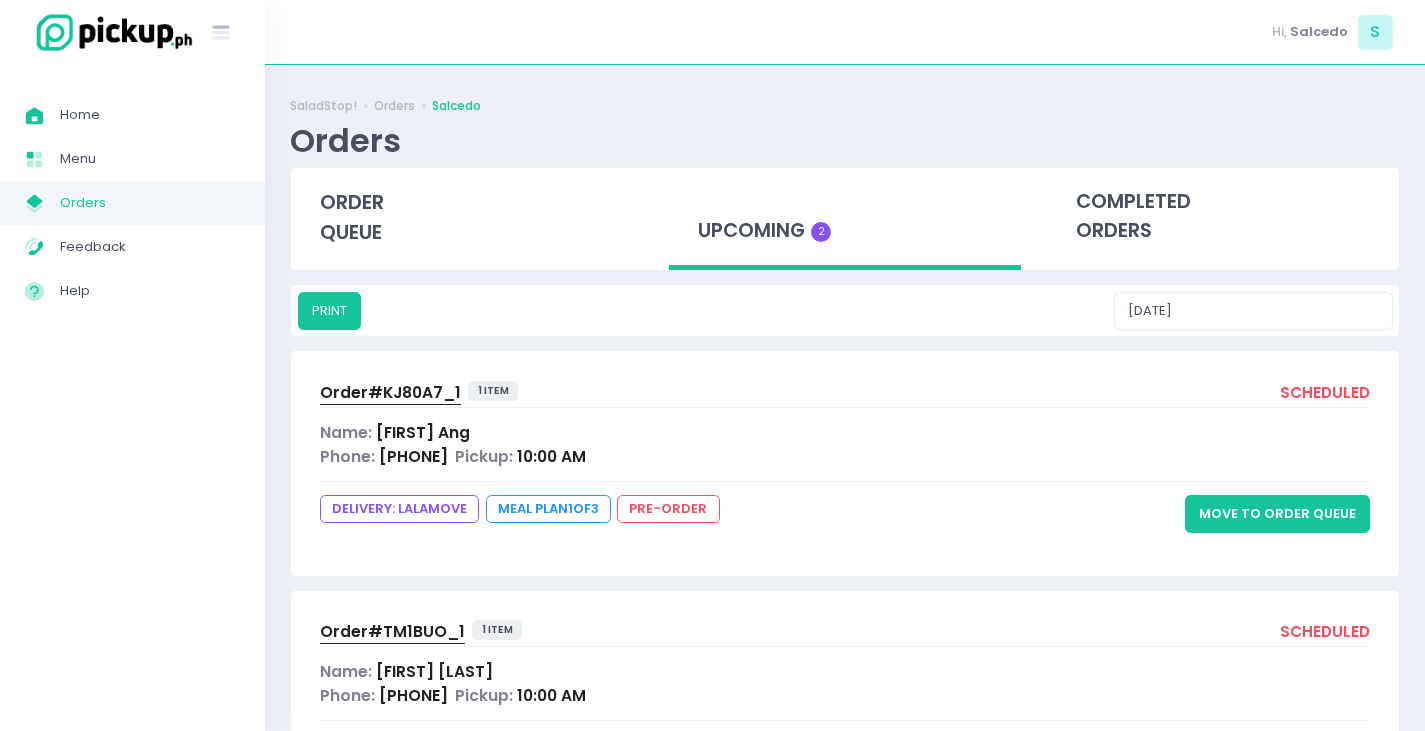 scroll, scrollTop: 100, scrollLeft: 0, axis: vertical 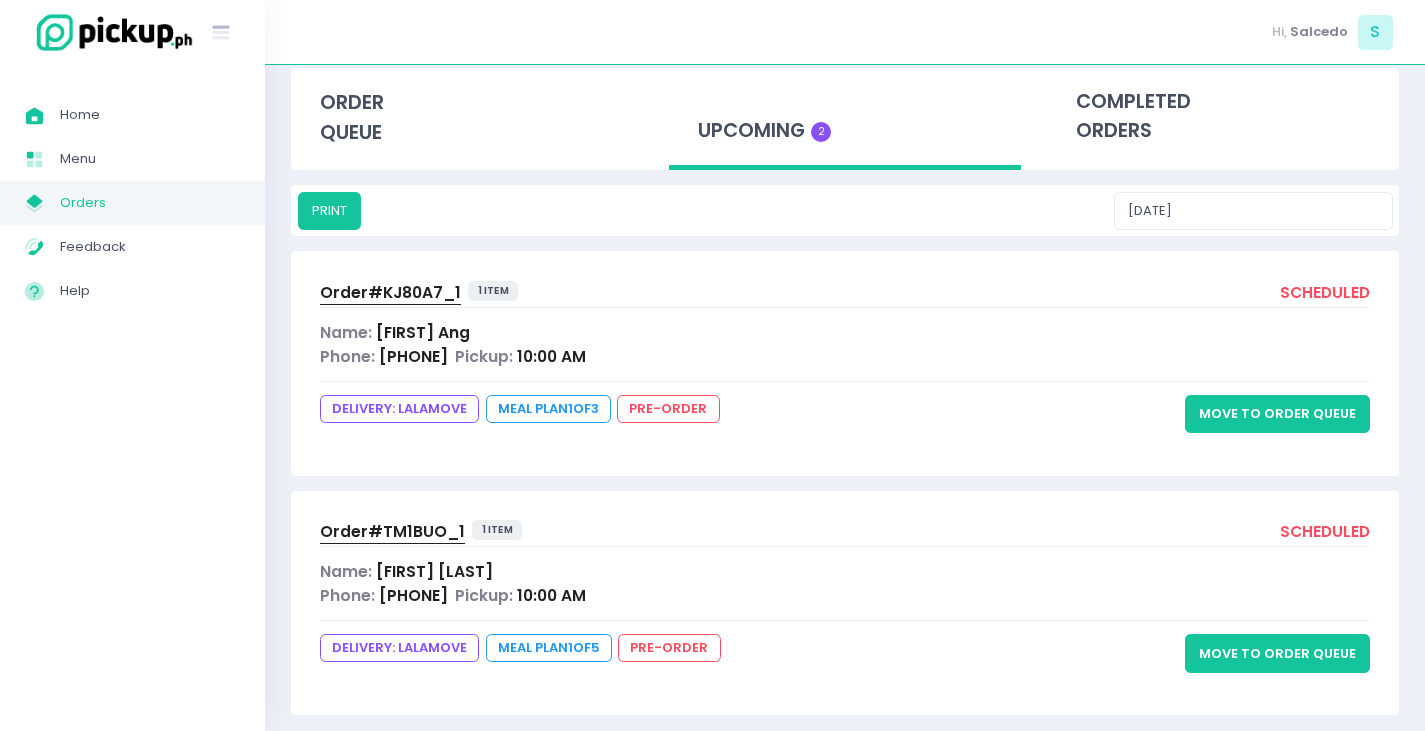 click on "Order# TM1BUO_1" at bounding box center (392, 531) 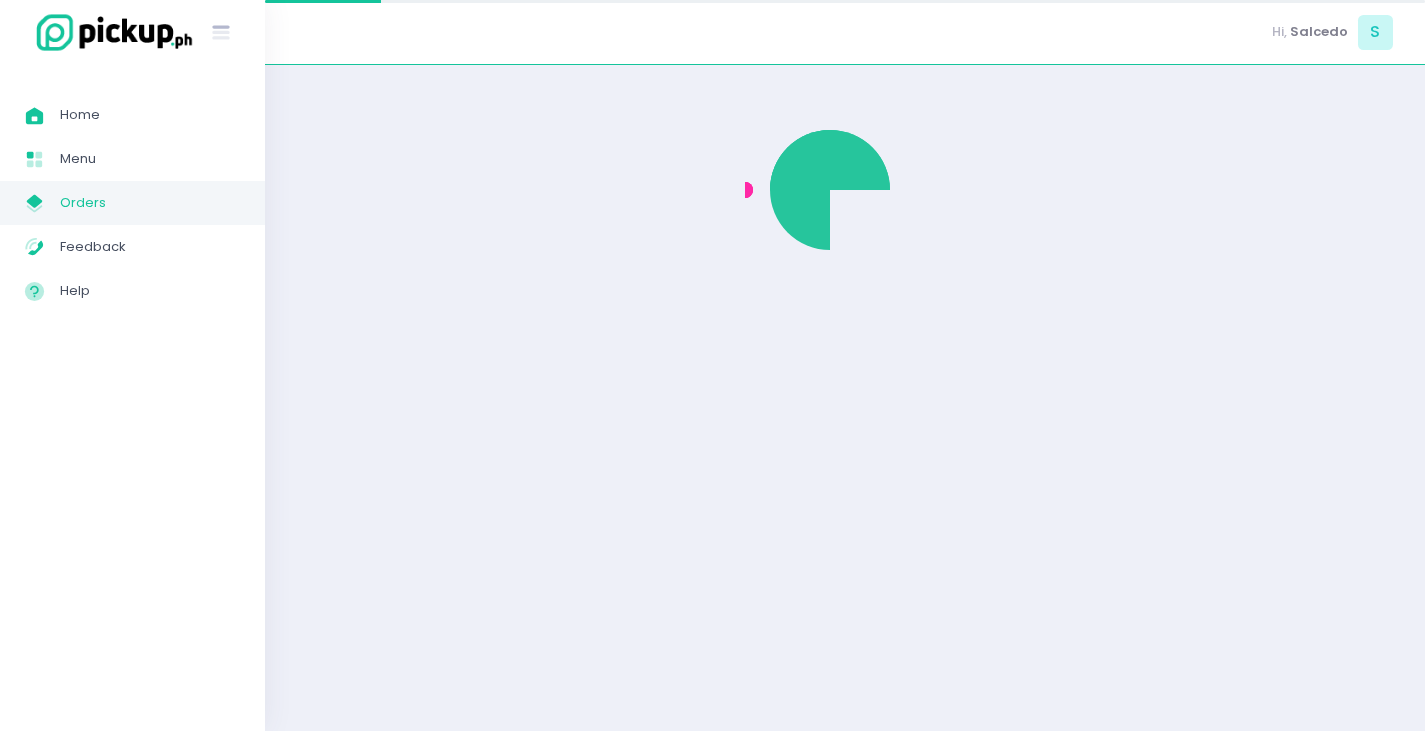 scroll, scrollTop: 0, scrollLeft: 0, axis: both 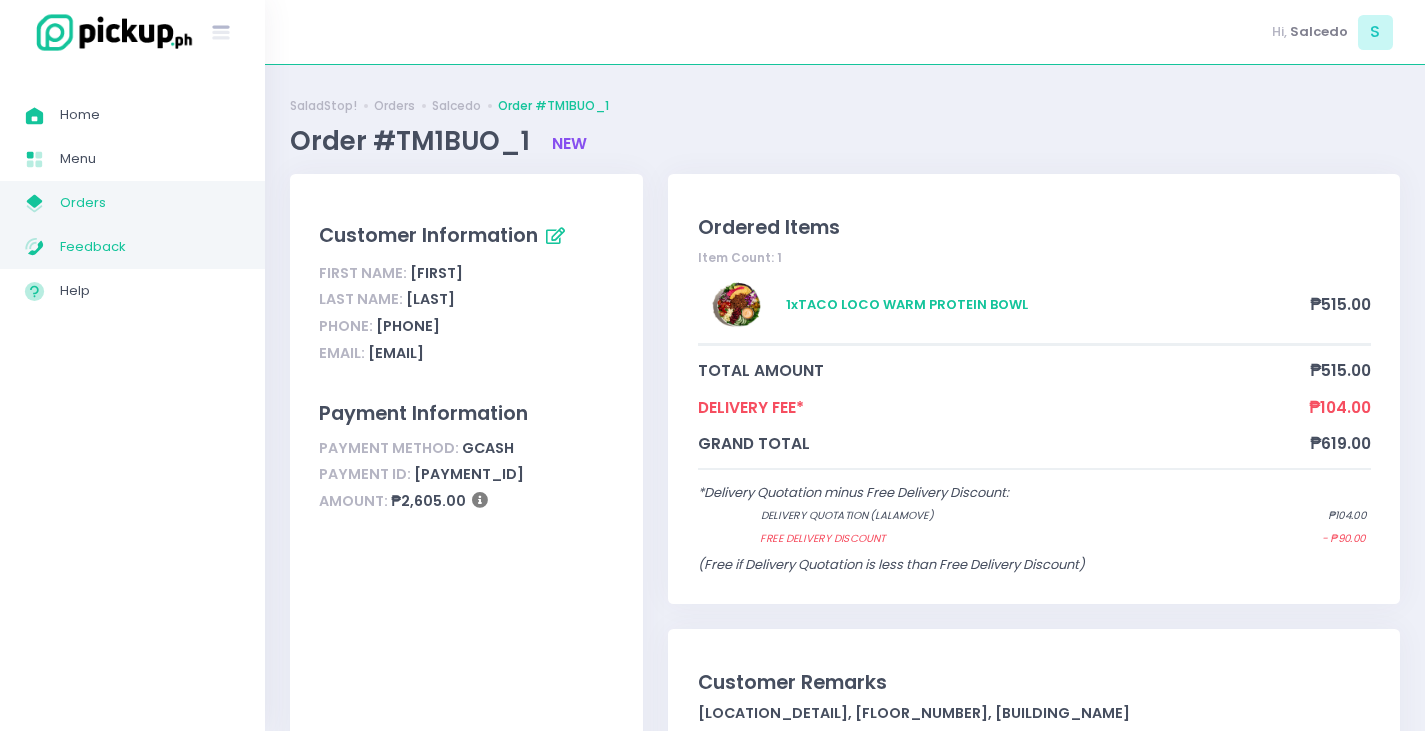 click on "My Store Created with Sketch." at bounding box center (42, 203) 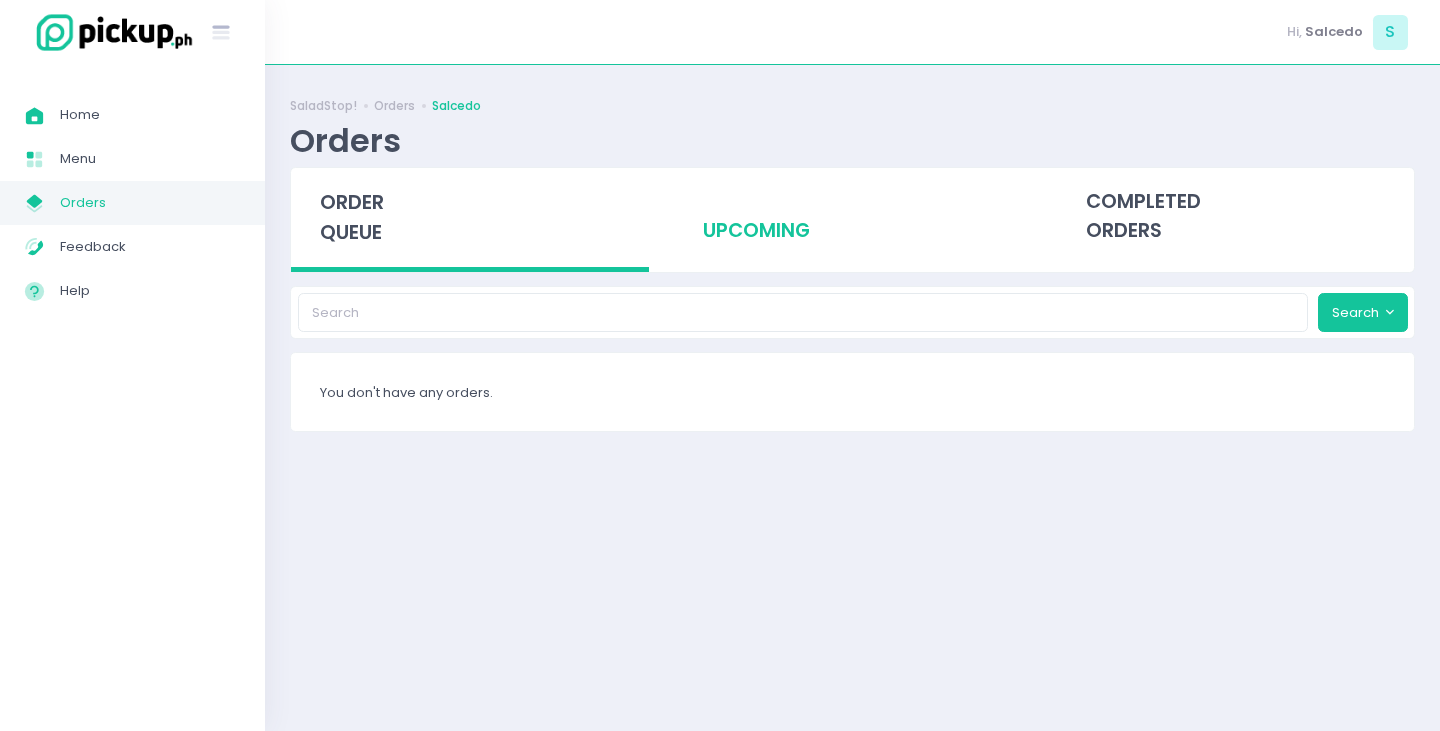 drag, startPoint x: 710, startPoint y: 218, endPoint x: 831, endPoint y: 245, distance: 123.97581 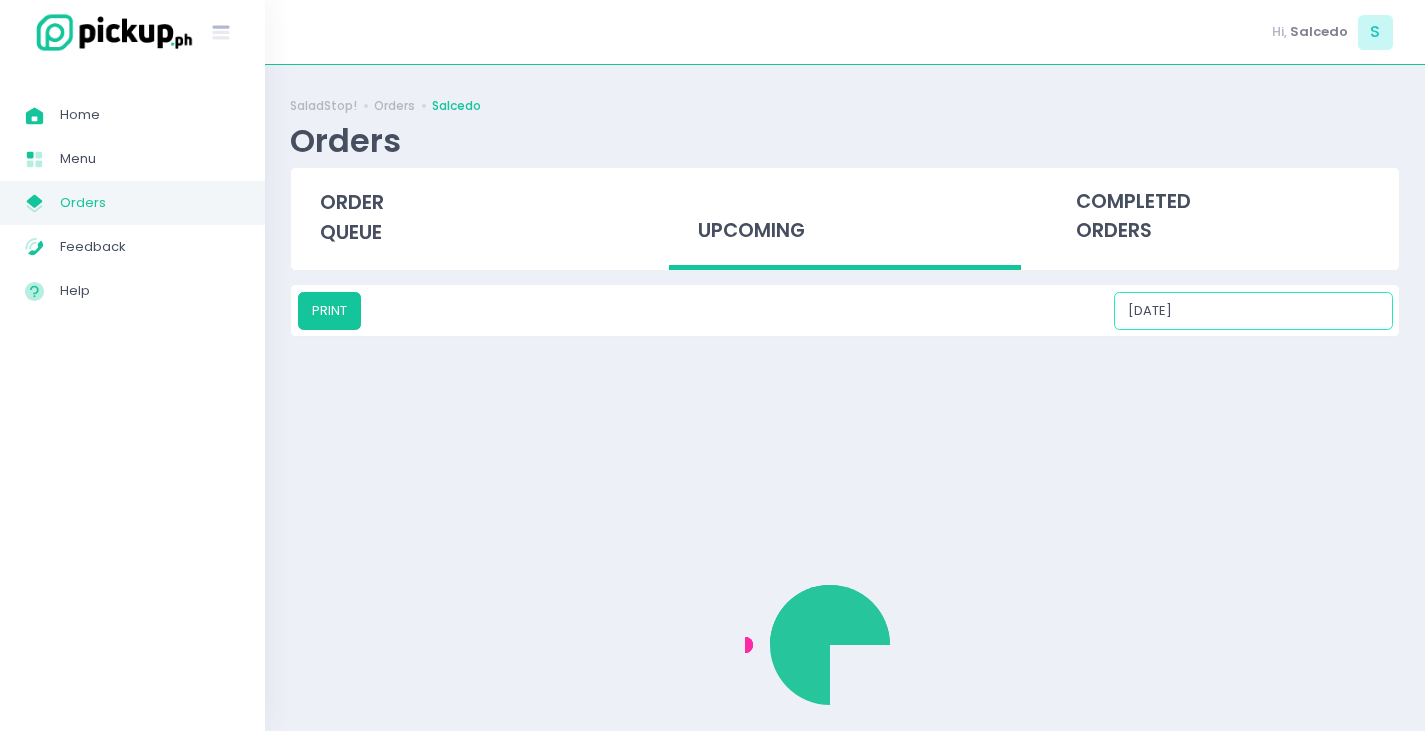 click on "[DATE]" at bounding box center [1253, 311] 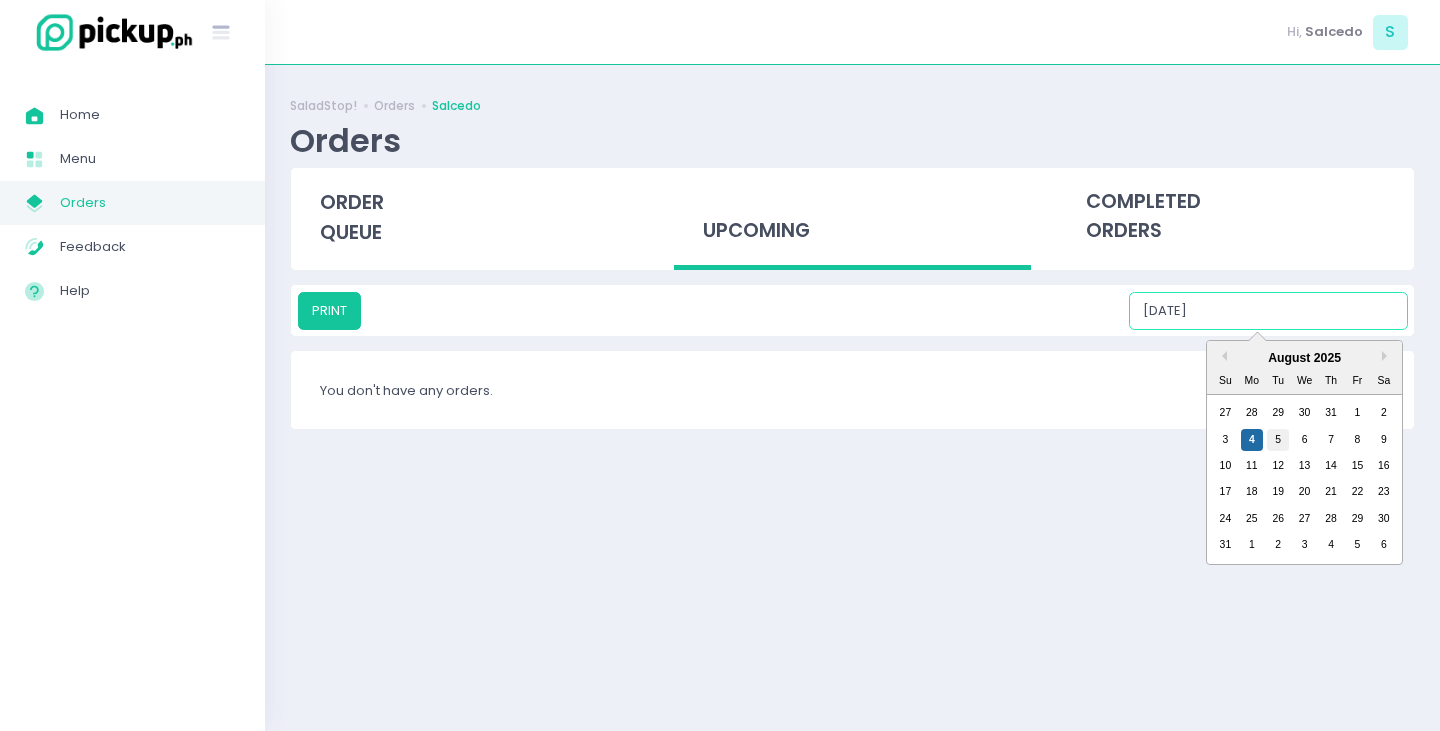 click on "5" at bounding box center (1278, 440) 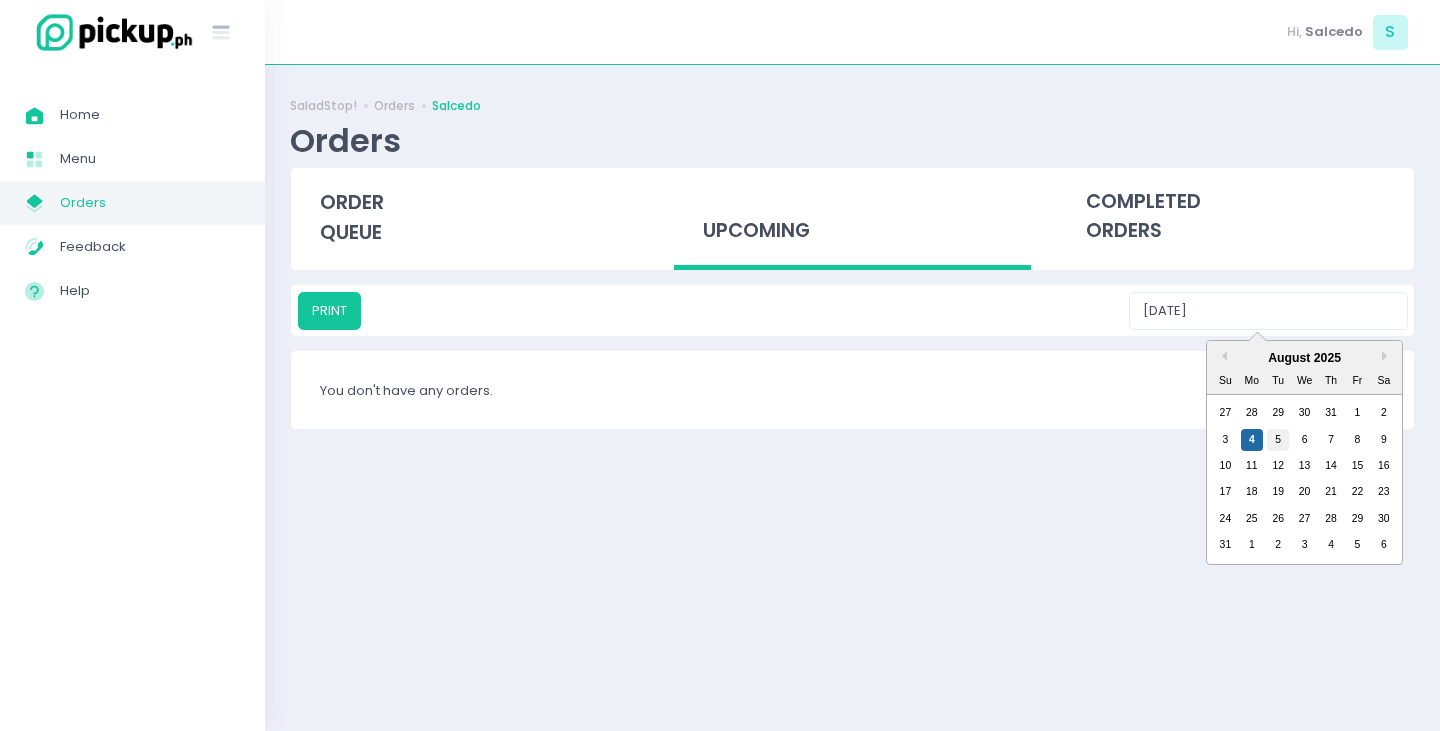 type on "[DATE]" 